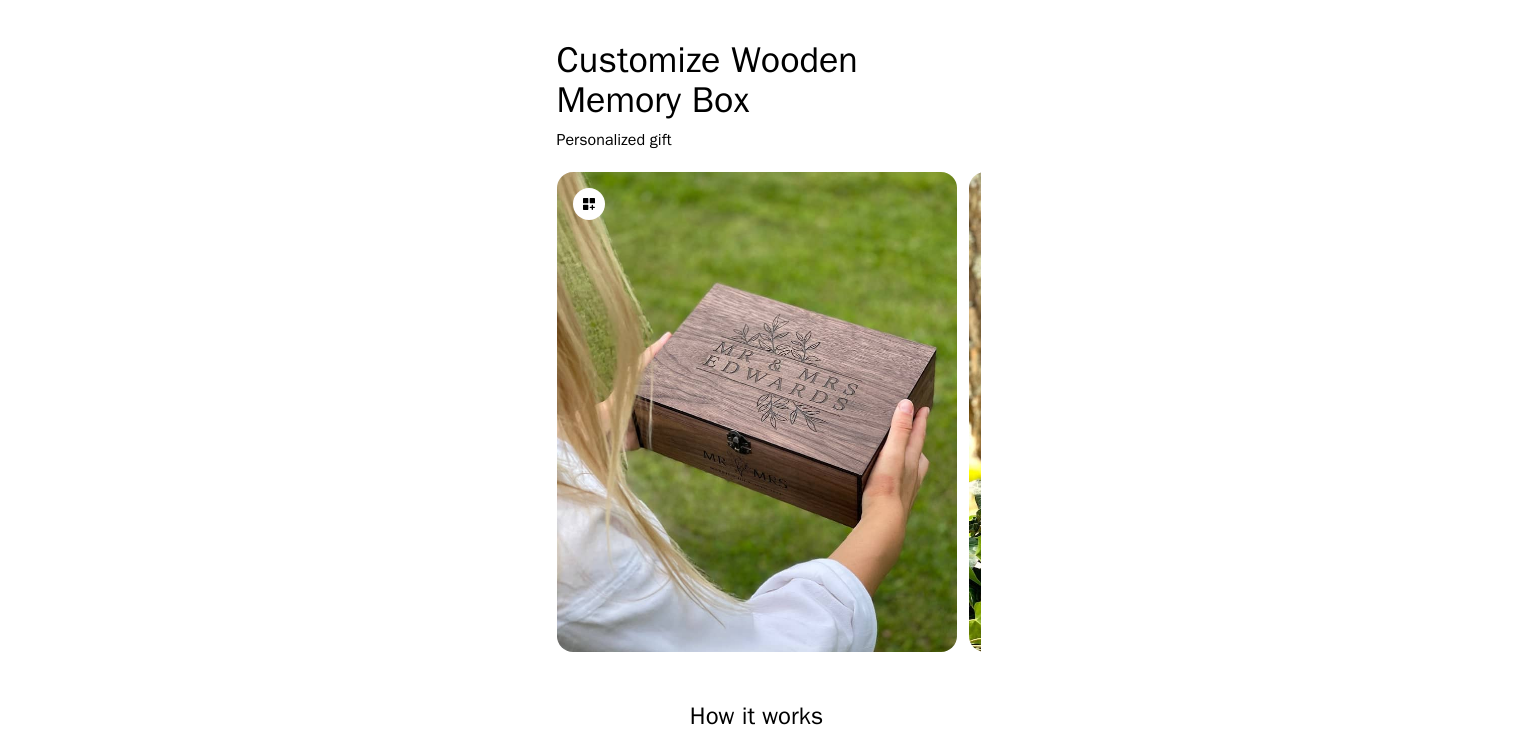 scroll, scrollTop: 0, scrollLeft: 0, axis: both 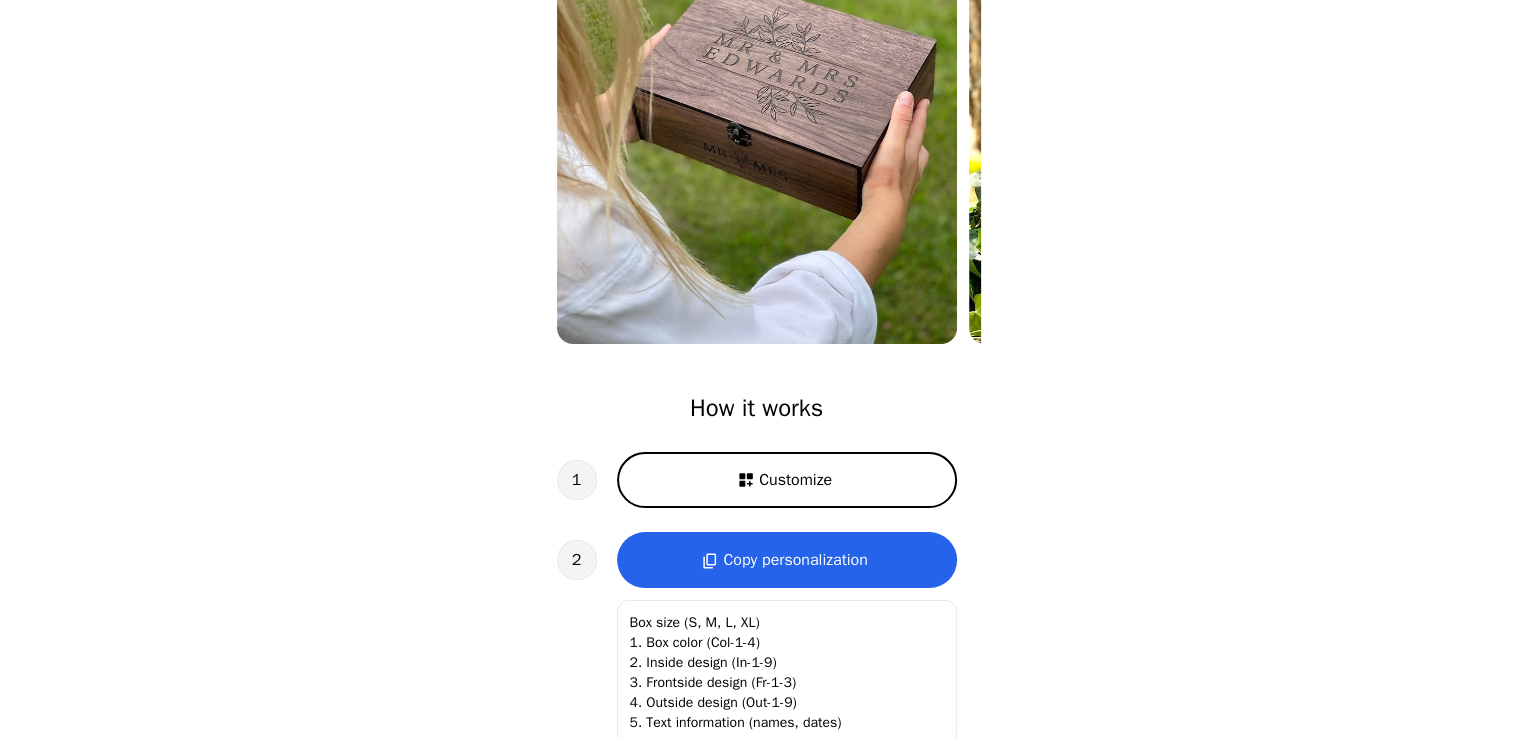 click on "Customize" at bounding box center (795, 480) 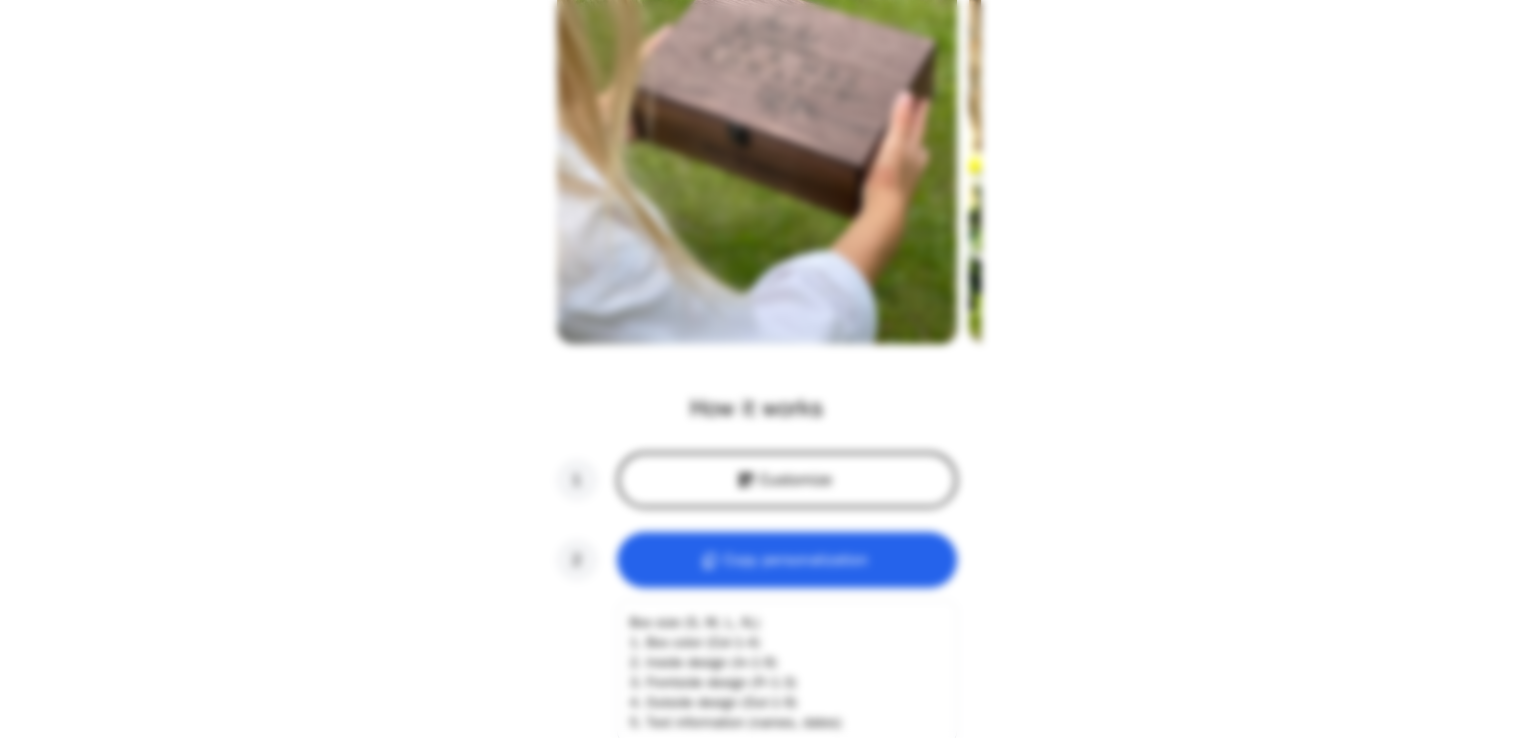 scroll, scrollTop: 0, scrollLeft: 256, axis: horizontal 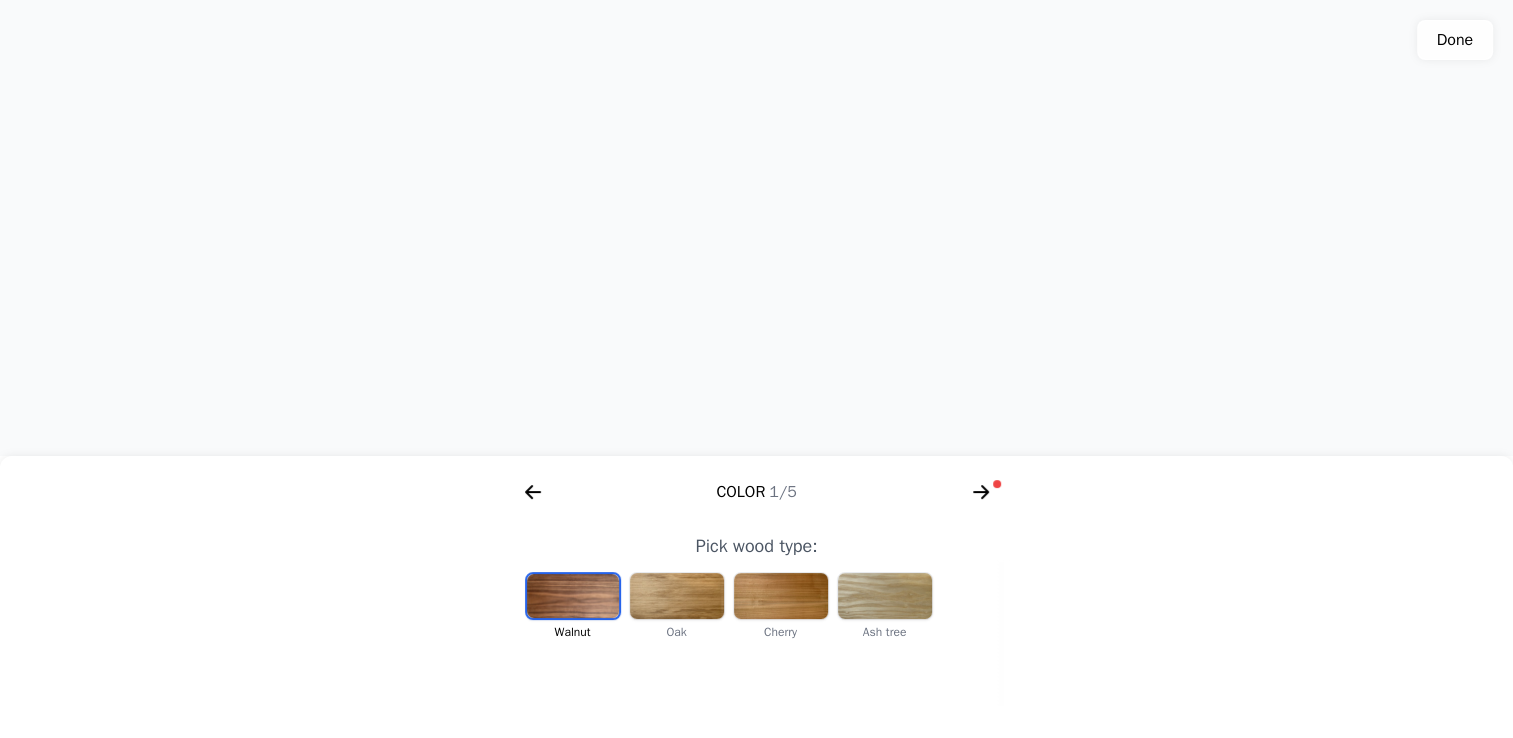 click at bounding box center (781, 596) 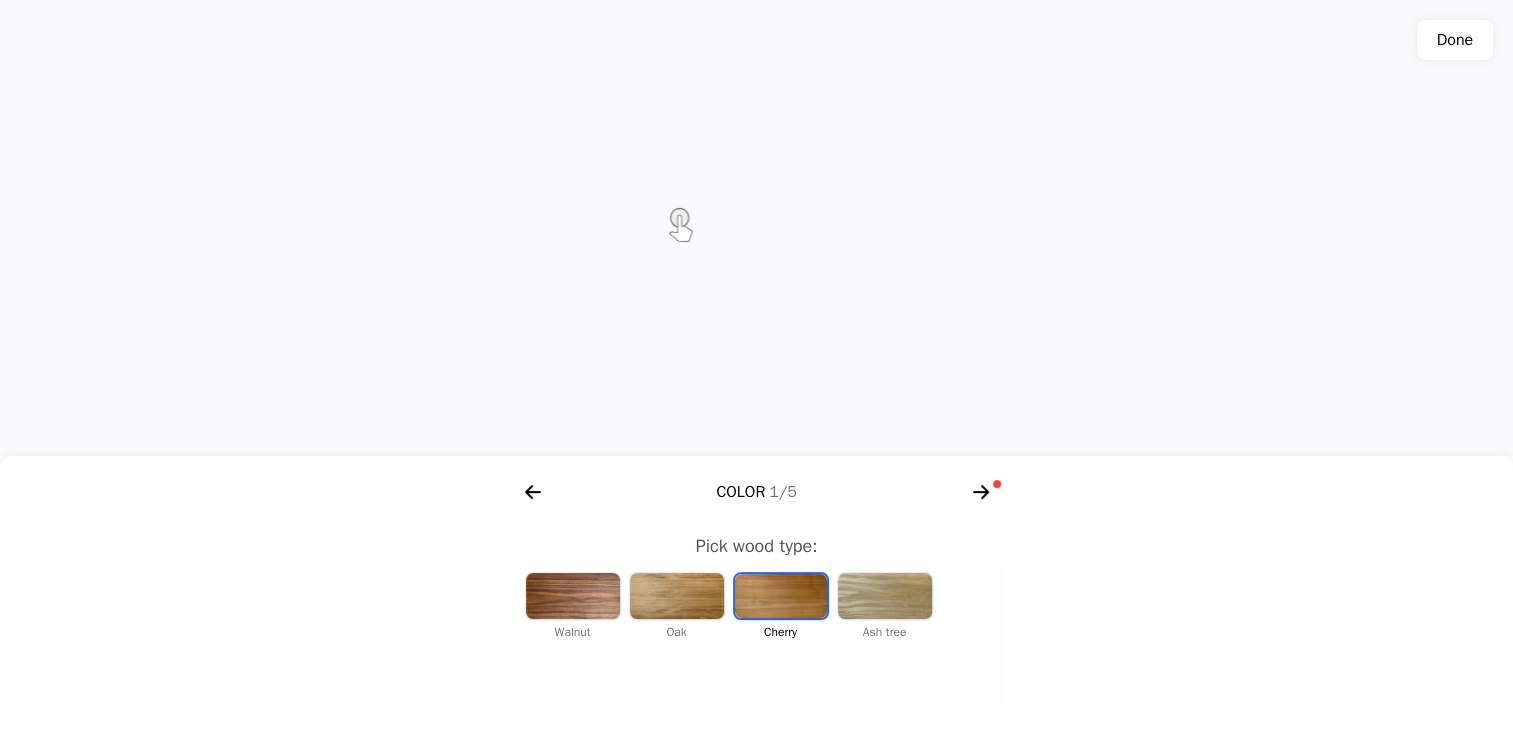 scroll, scrollTop: 212, scrollLeft: 0, axis: vertical 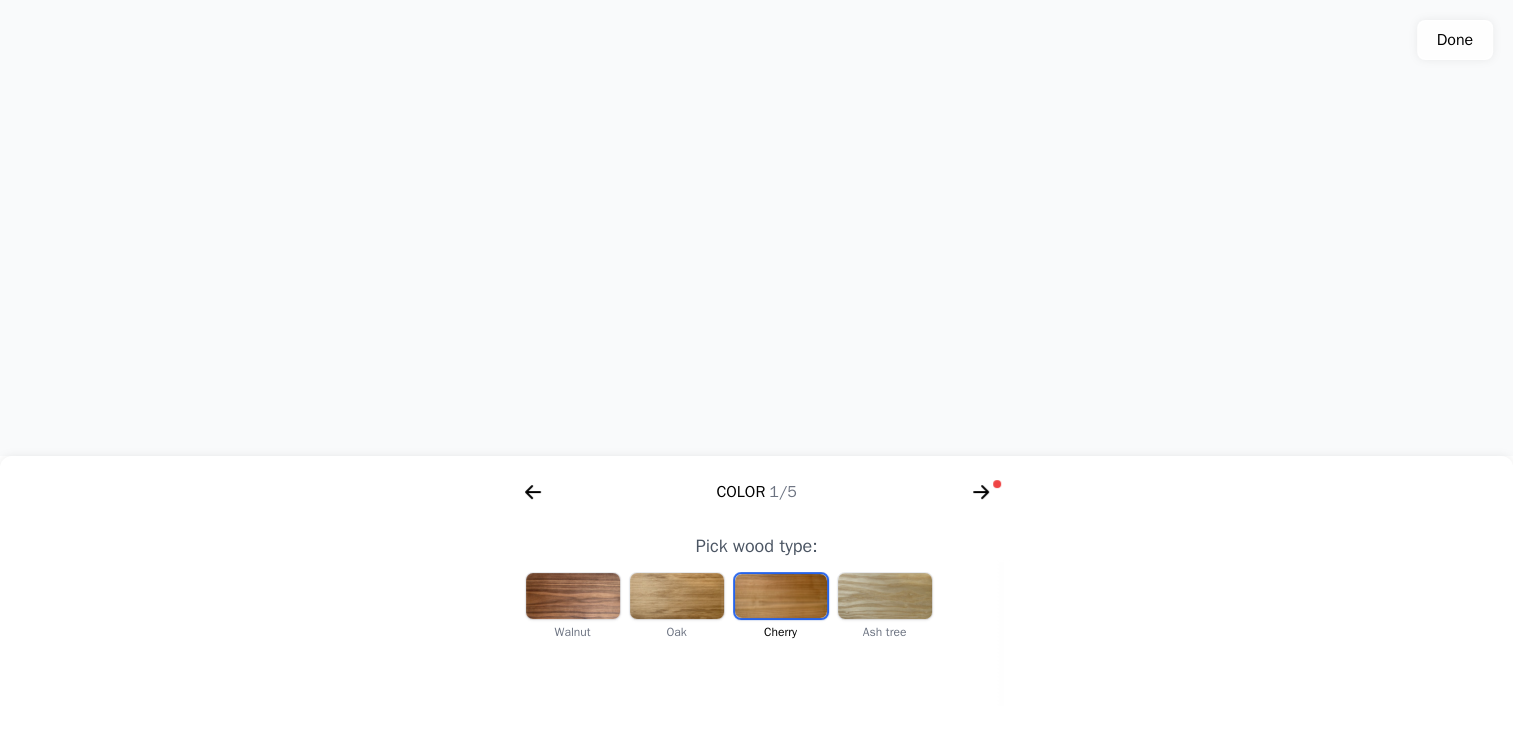 click 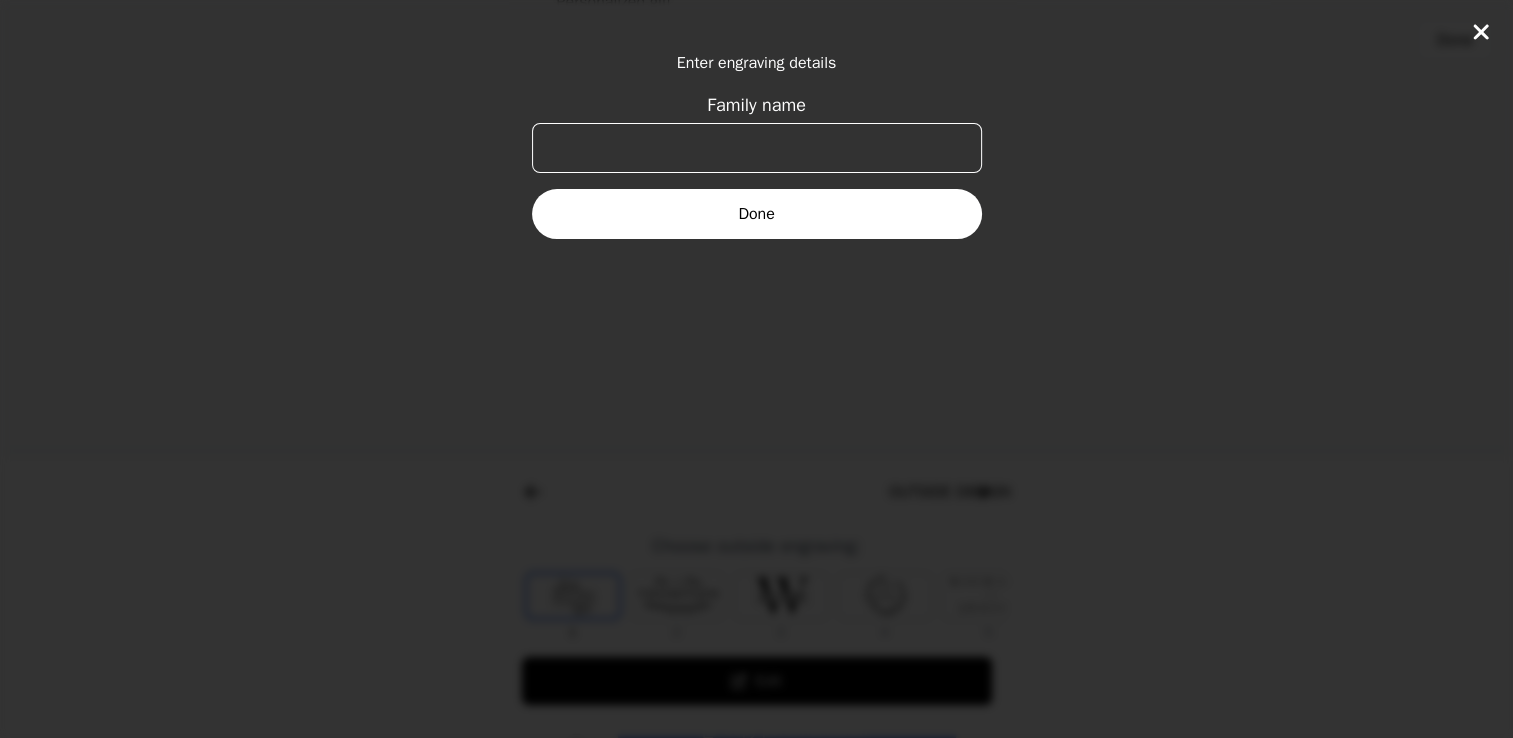 scroll, scrollTop: 0, scrollLeft: 768, axis: horizontal 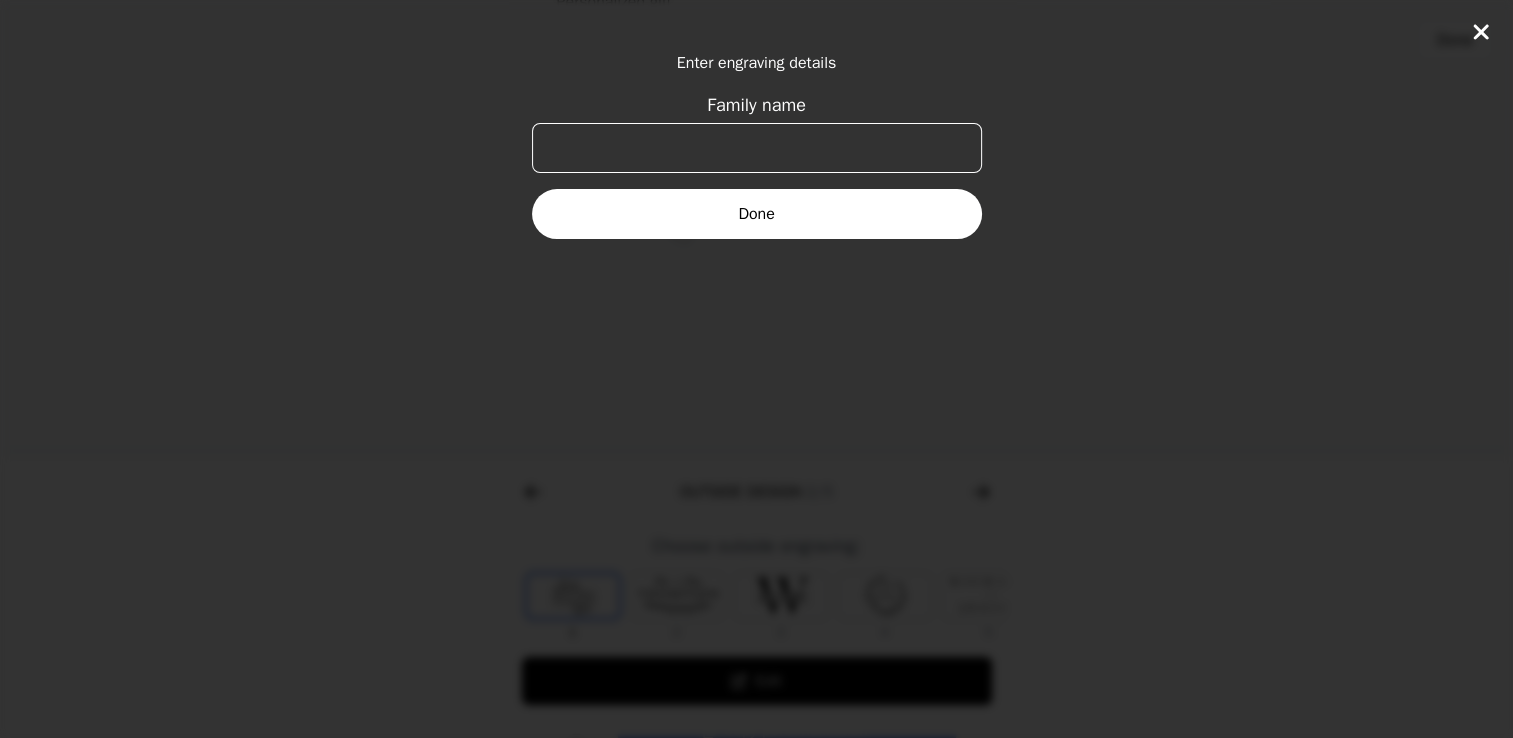 click 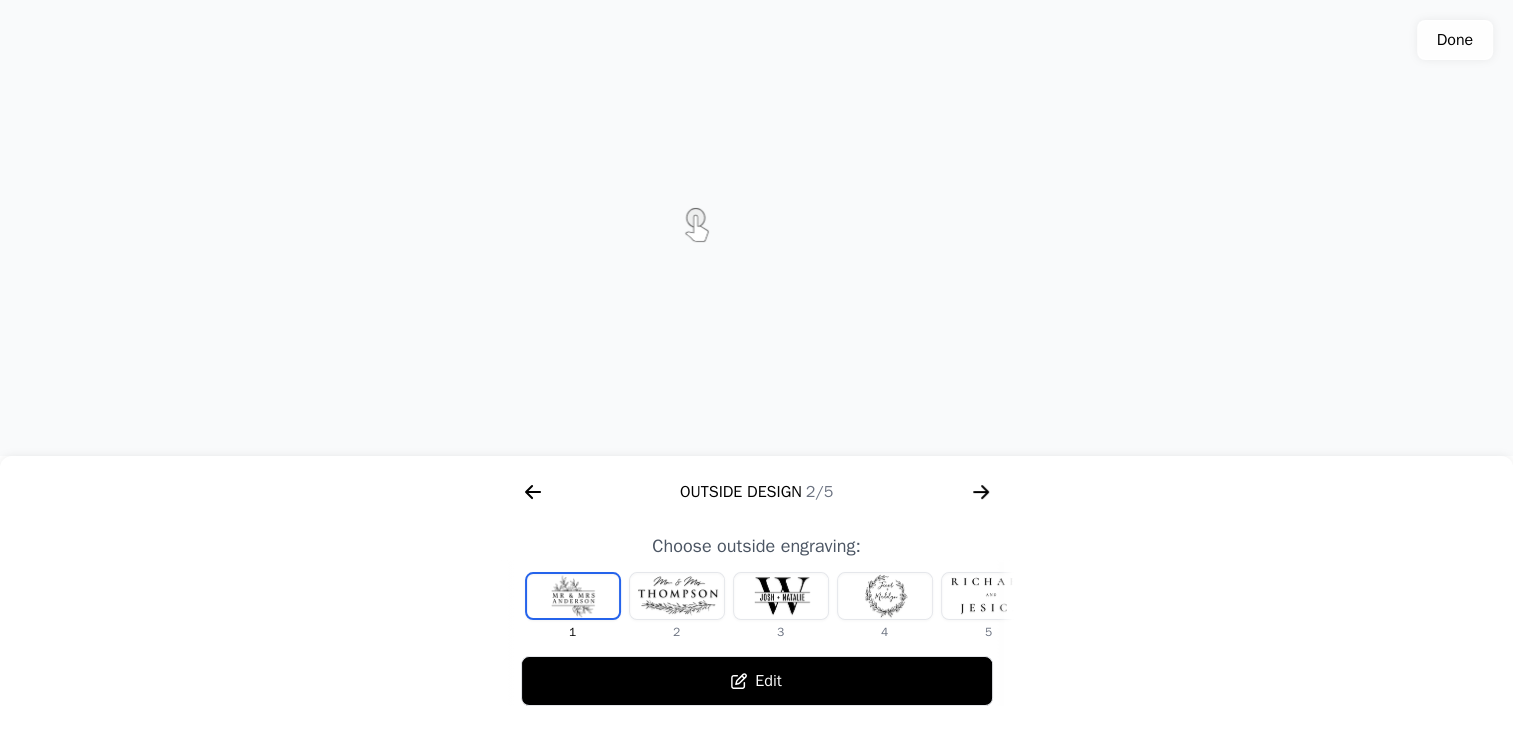 click at bounding box center (885, 596) 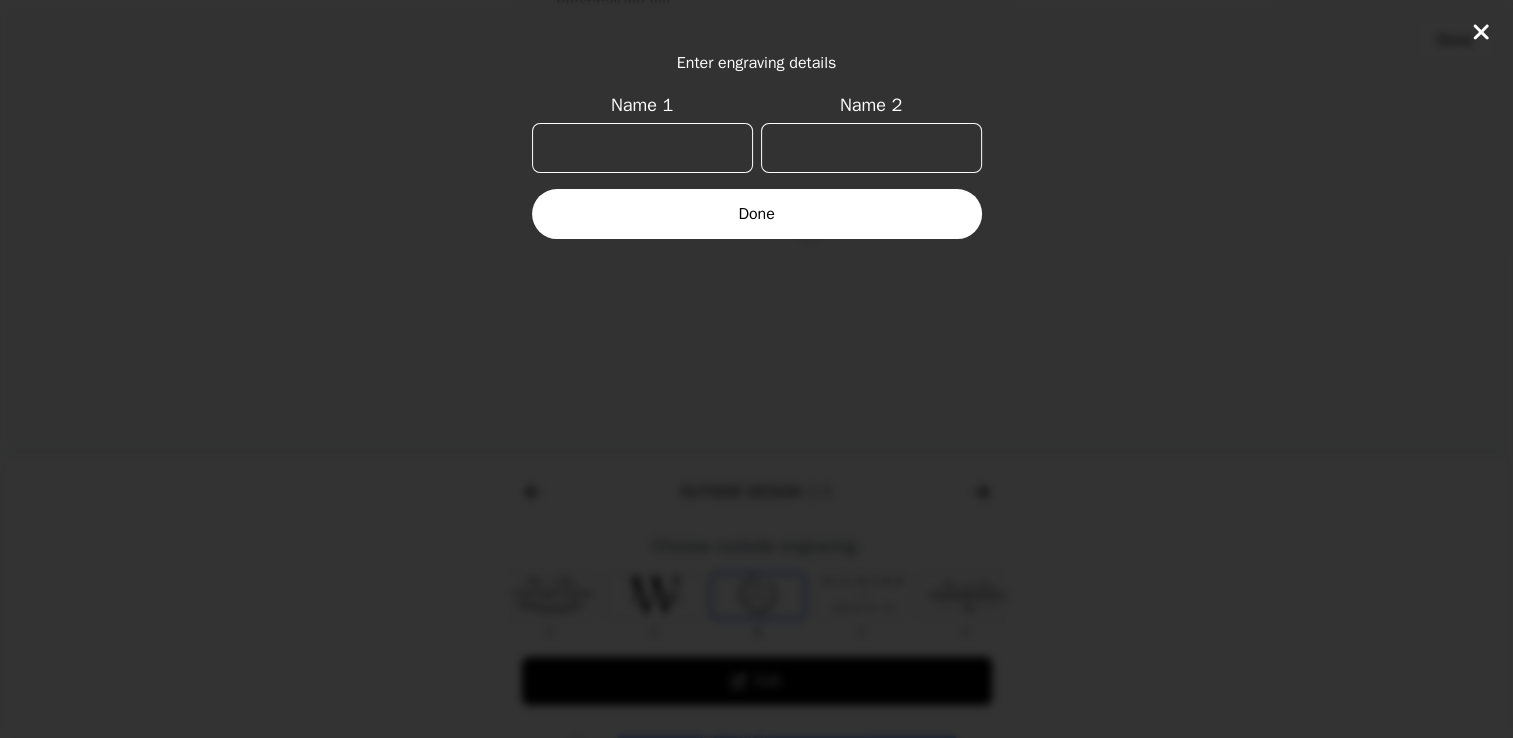 scroll, scrollTop: 0, scrollLeft: 128, axis: horizontal 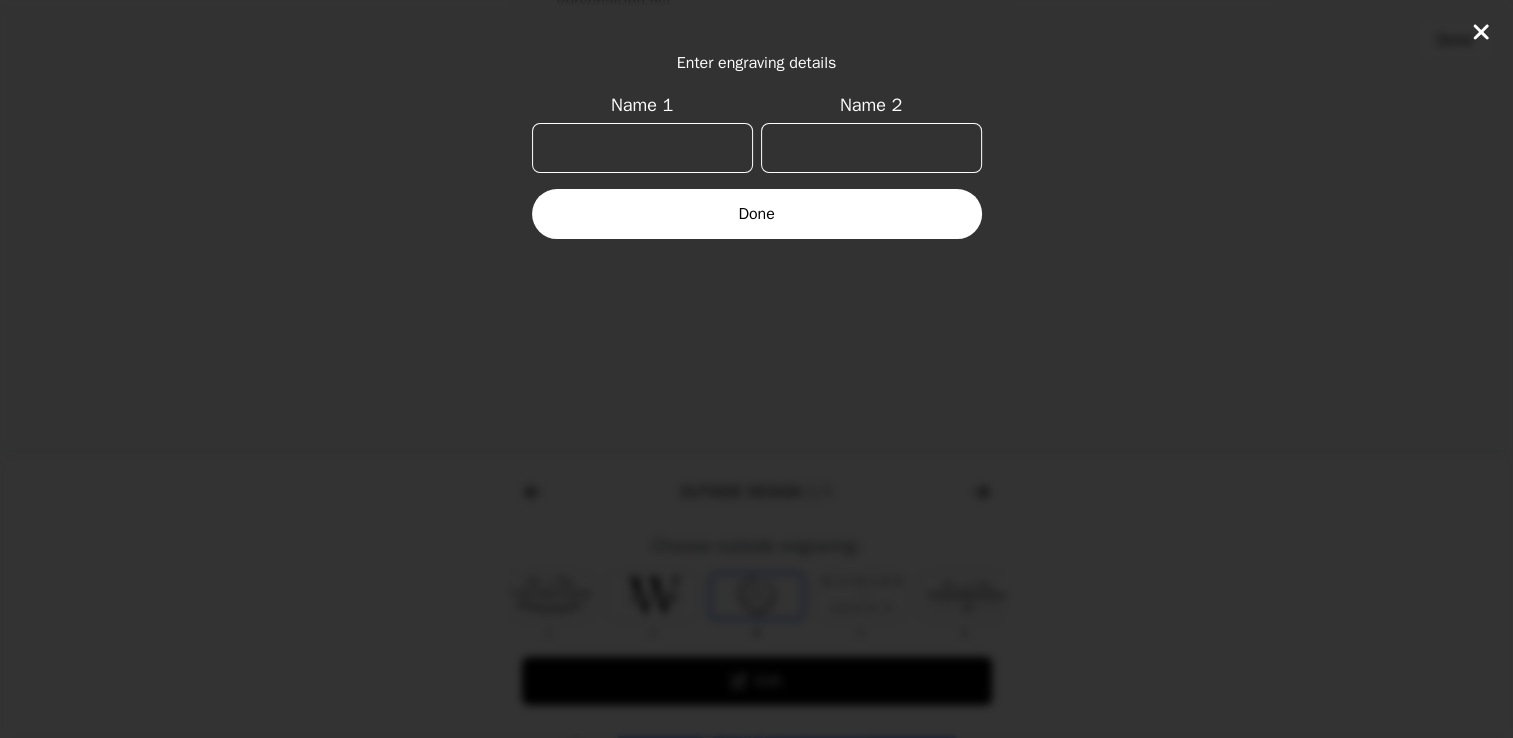click on "Name 1" at bounding box center (642, 148) 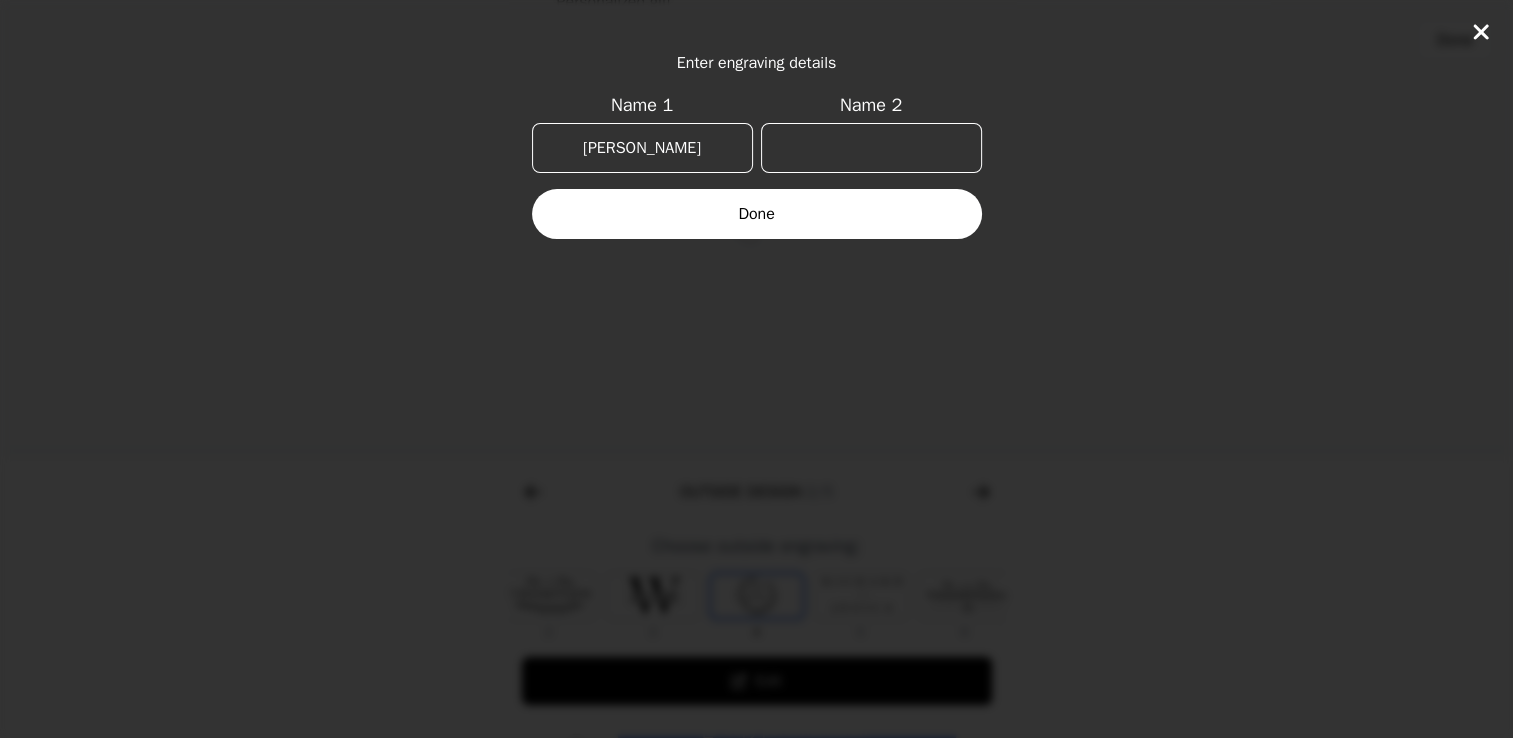 type on "[PERSON_NAME]" 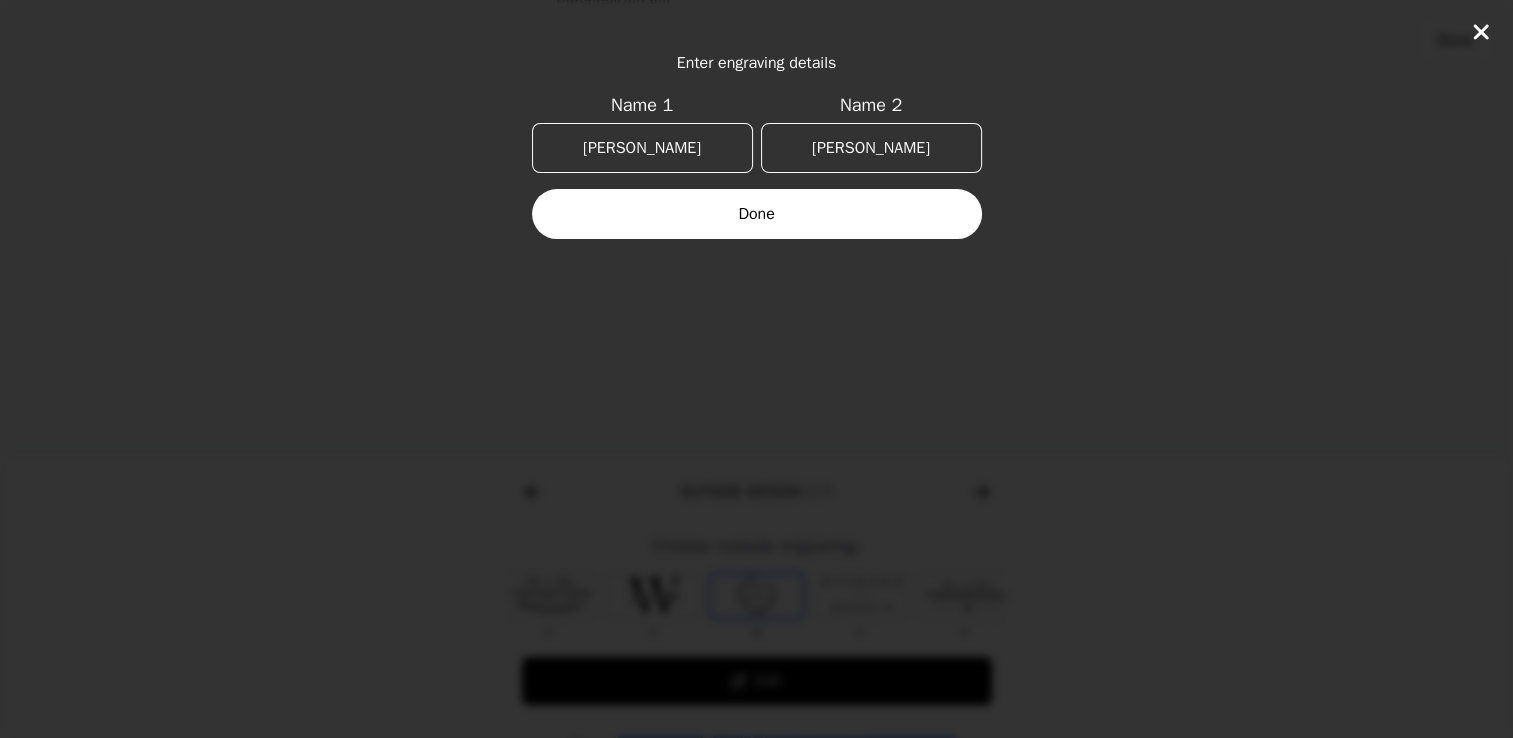 type on "[PERSON_NAME]" 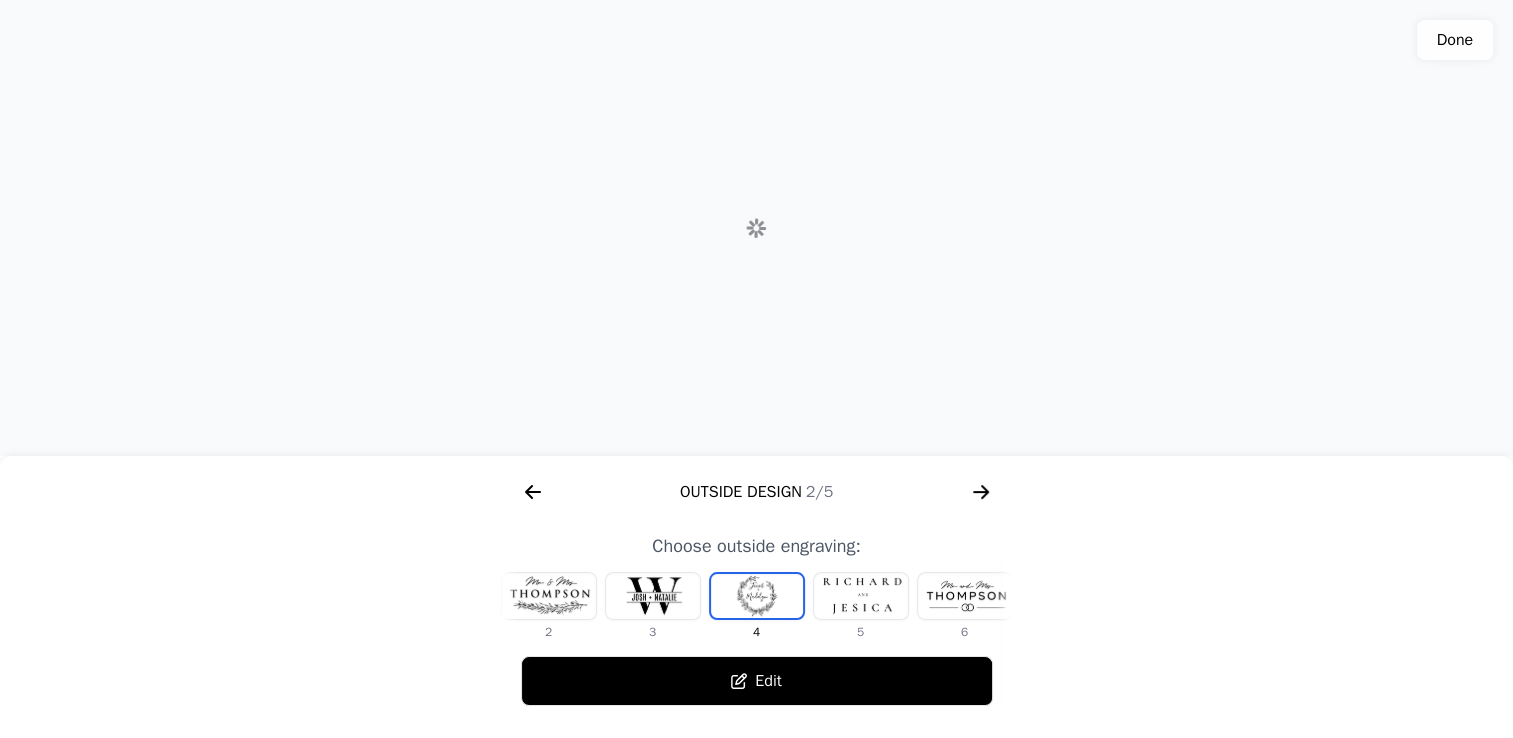 click at bounding box center [757, 596] 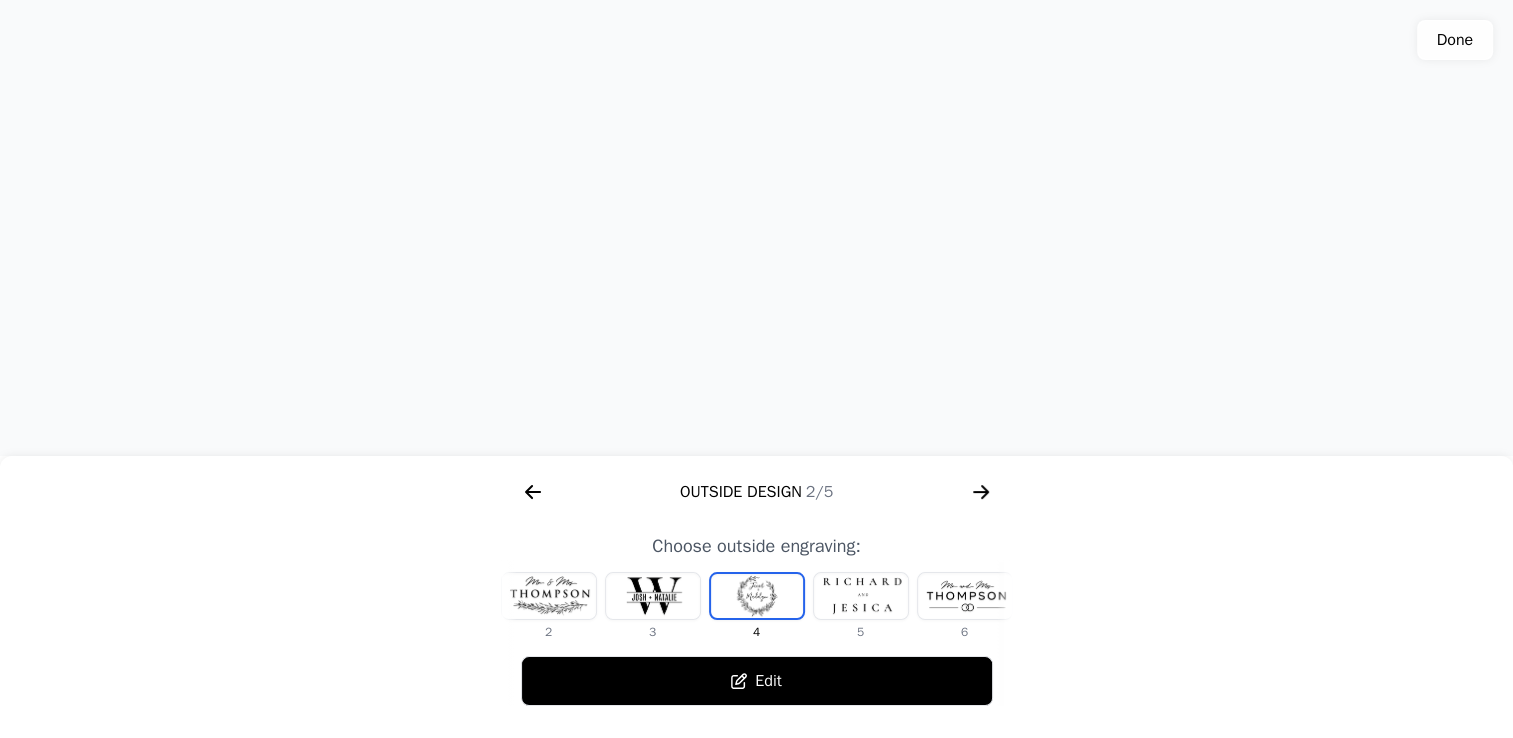 click at bounding box center (653, 596) 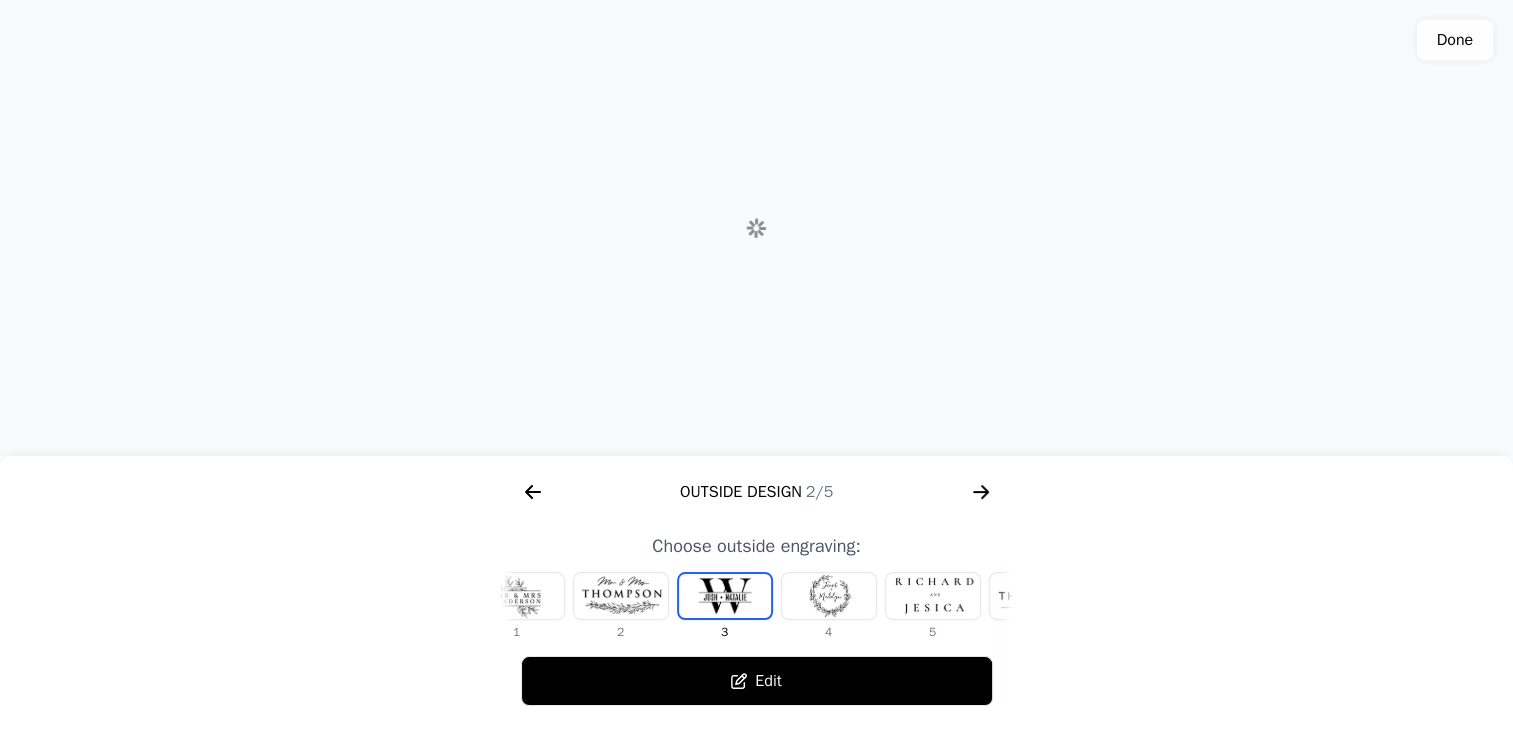 scroll, scrollTop: 0, scrollLeft: 24, axis: horizontal 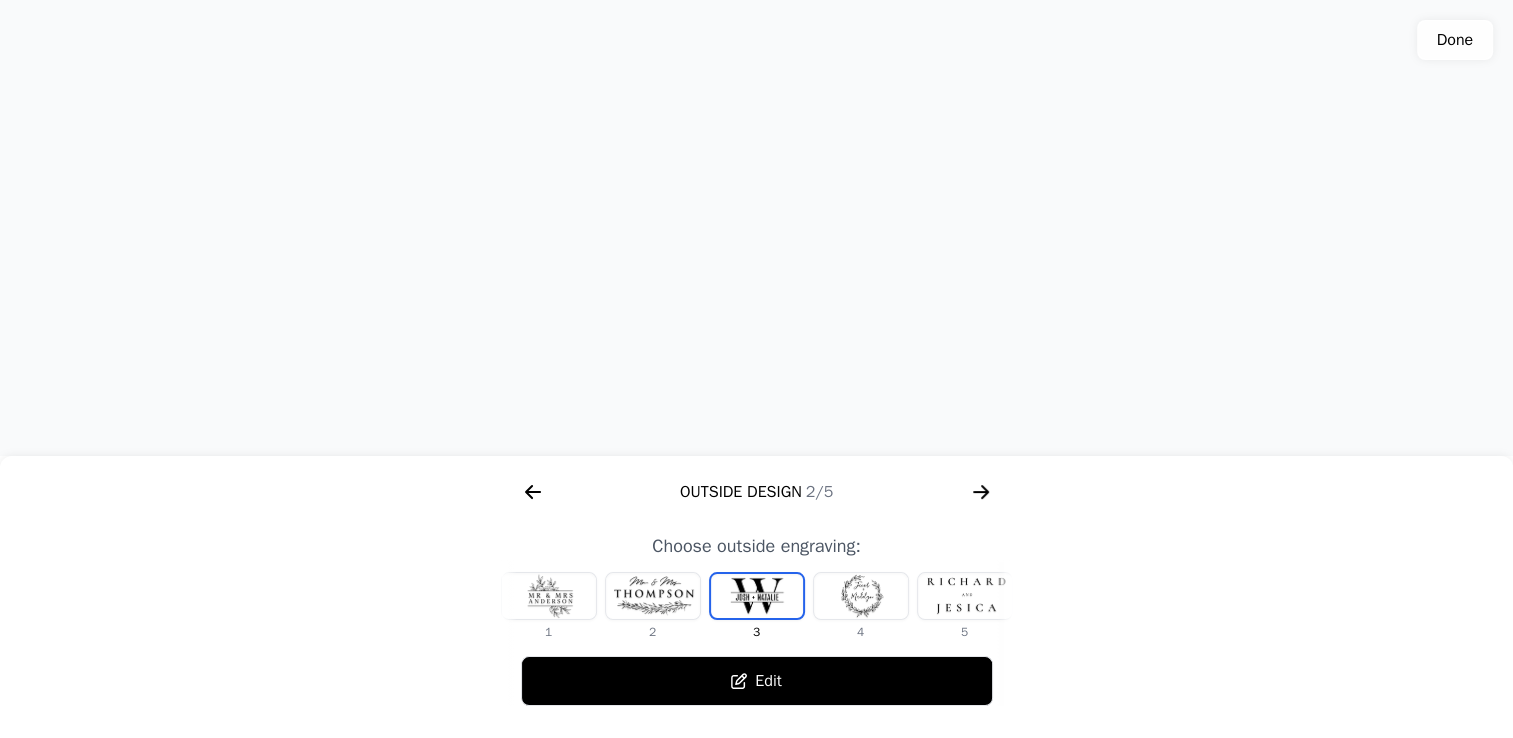 click at bounding box center (756, 228) 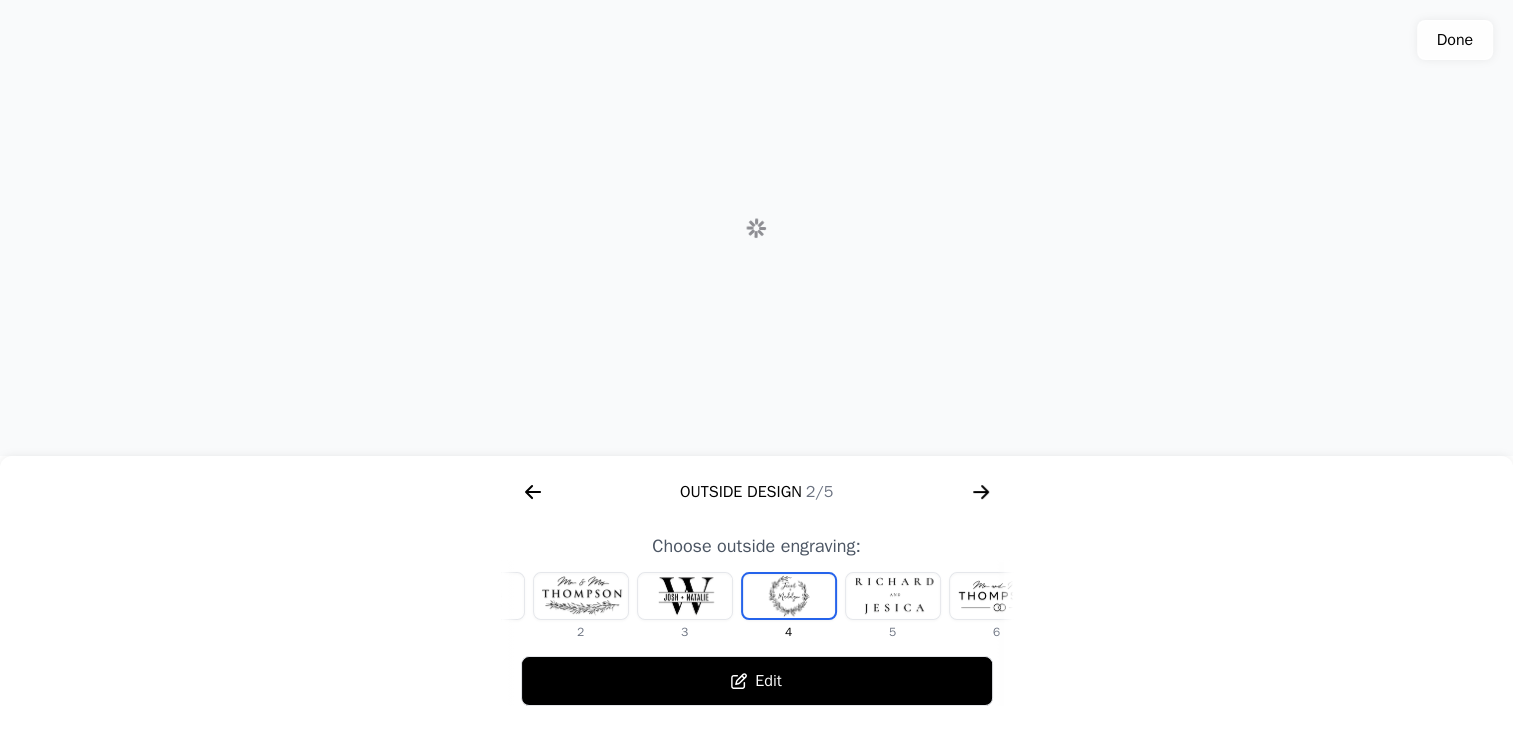 scroll, scrollTop: 0, scrollLeft: 128, axis: horizontal 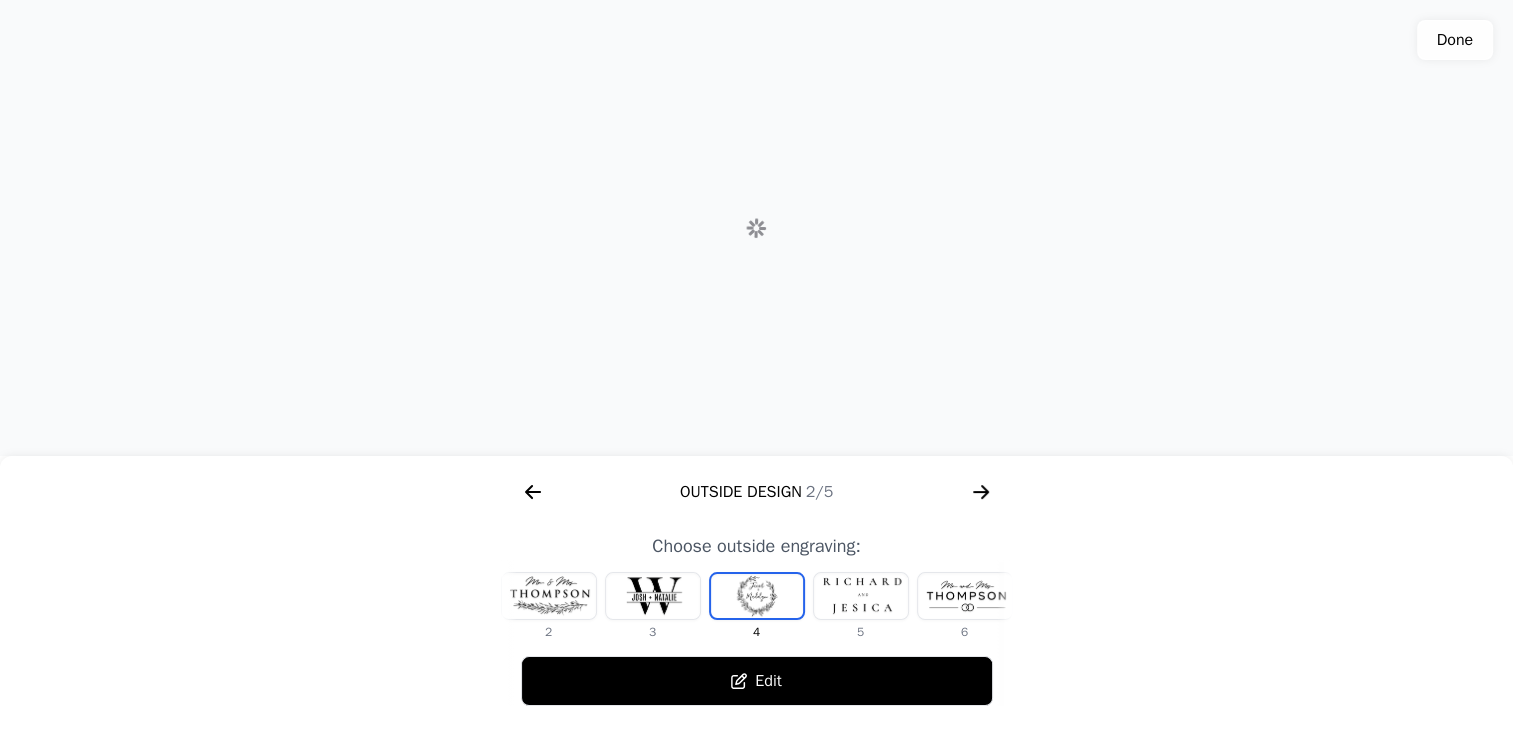 click at bounding box center (757, 596) 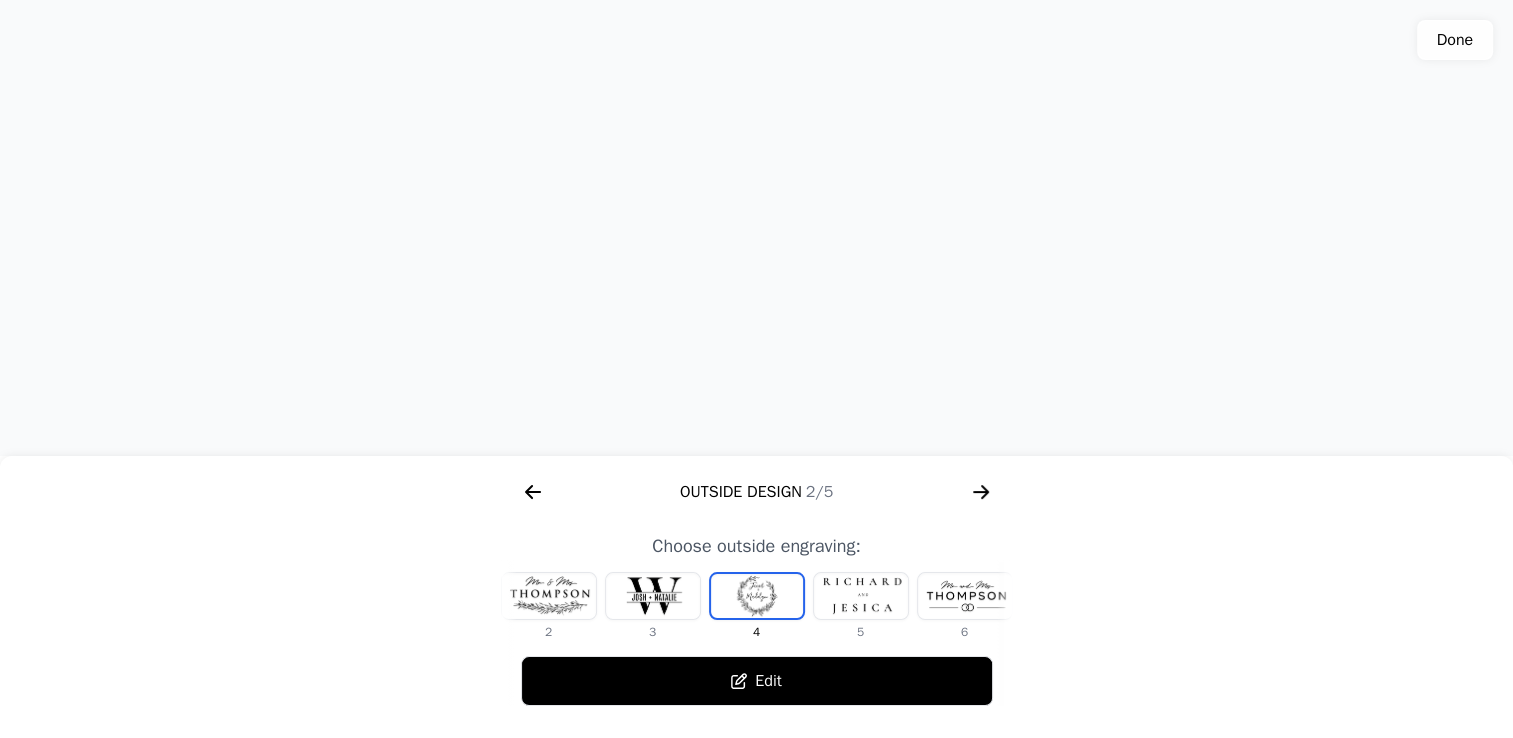 click at bounding box center [756, 228] 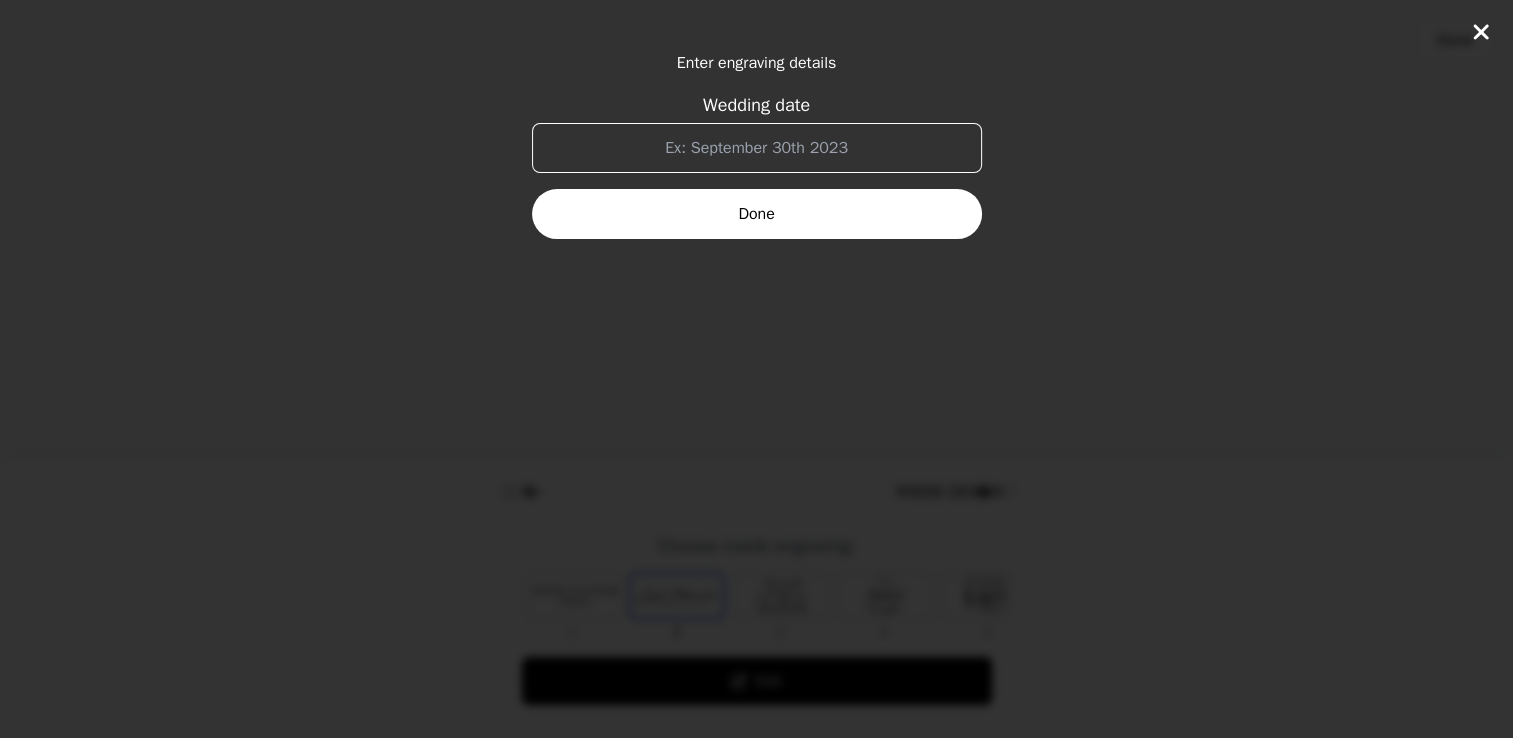 scroll, scrollTop: 0, scrollLeft: 1280, axis: horizontal 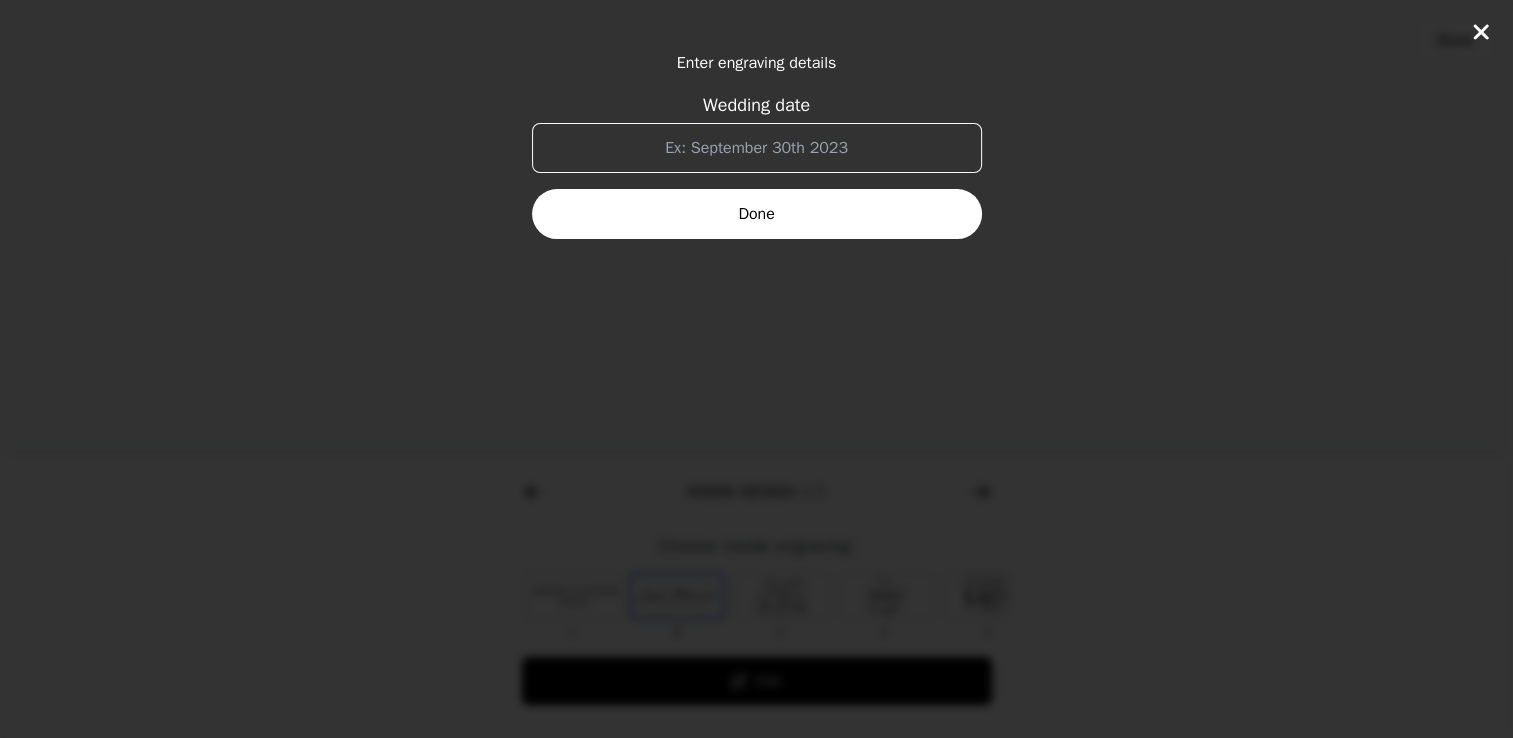click on "Wedding date" at bounding box center [757, 148] 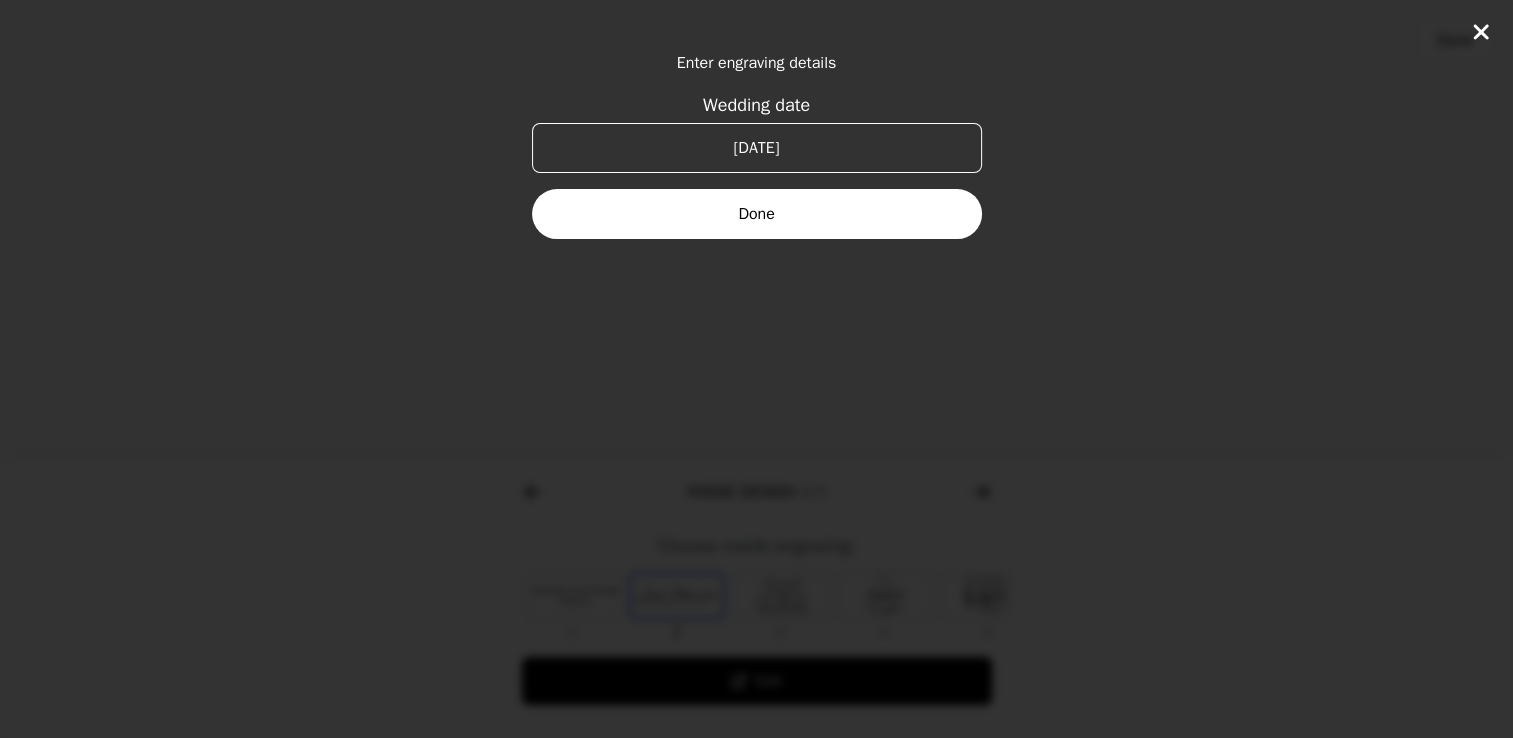 type on "[DATE]" 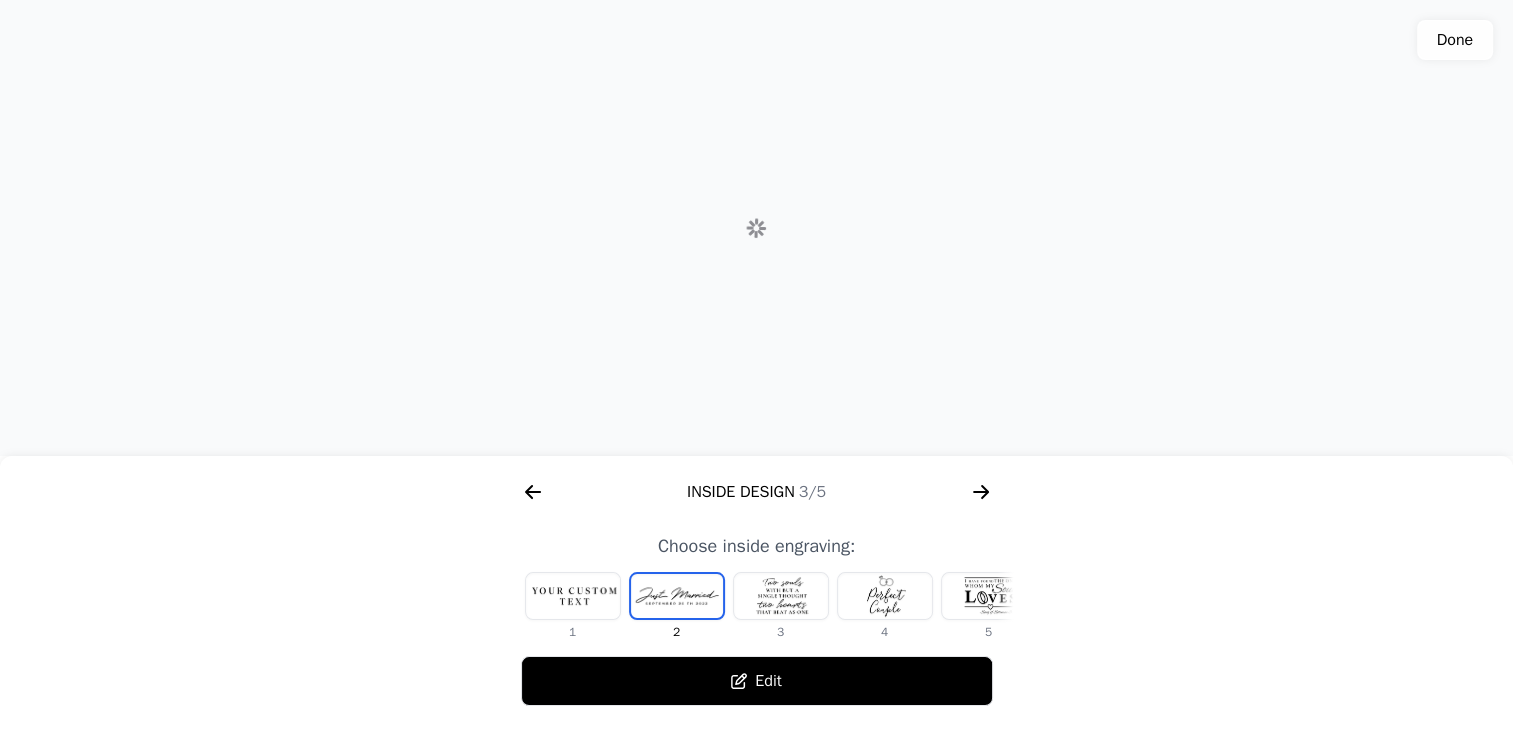 click at bounding box center (573, 596) 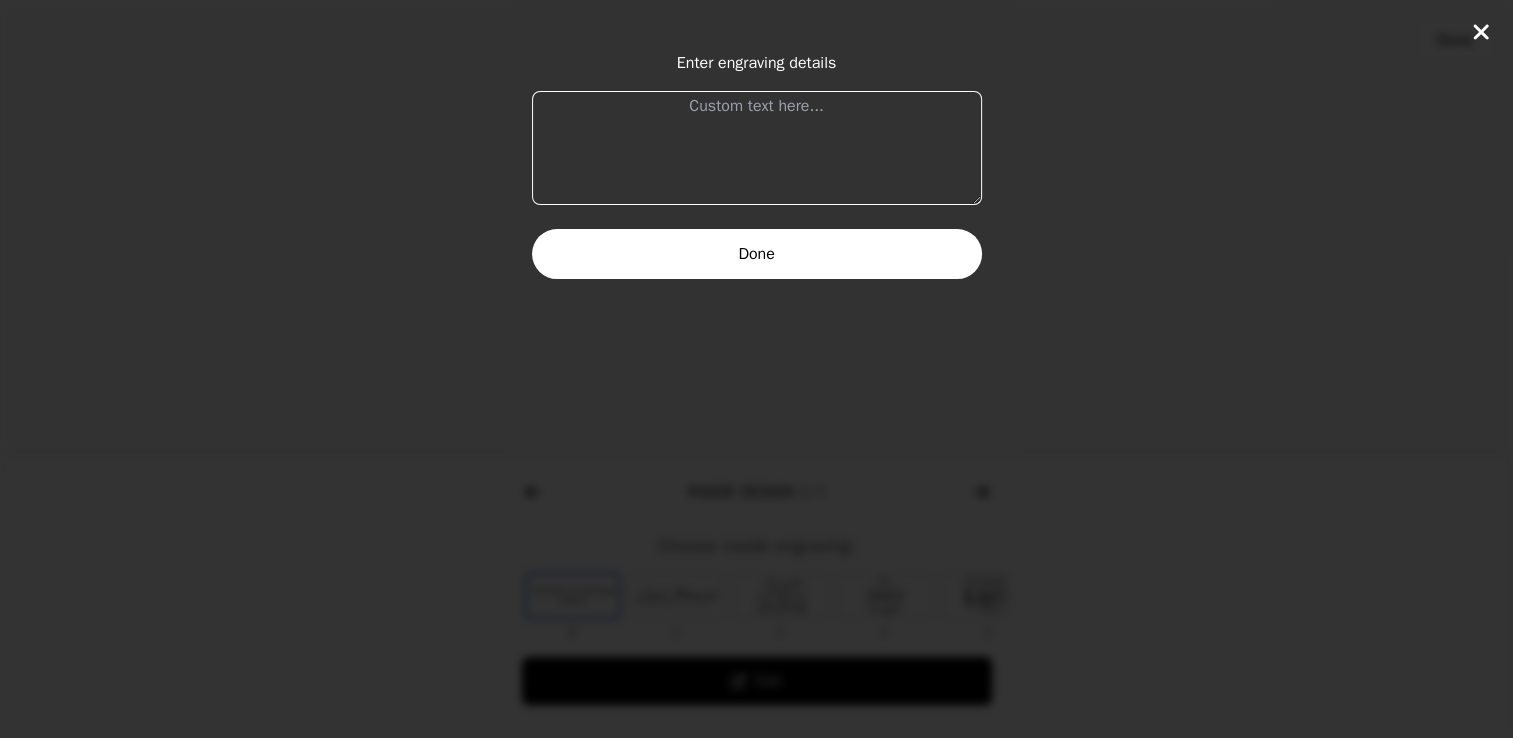 click 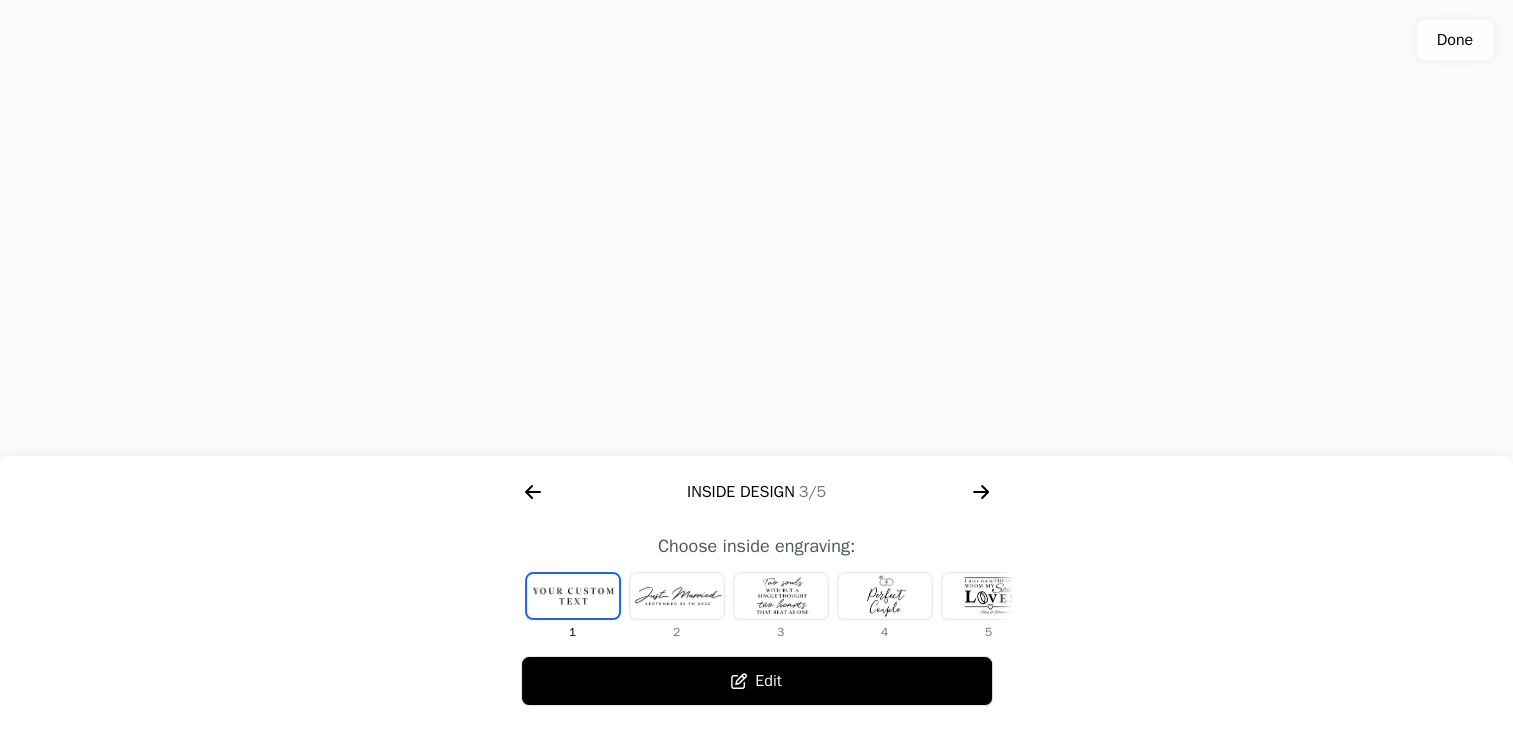 click 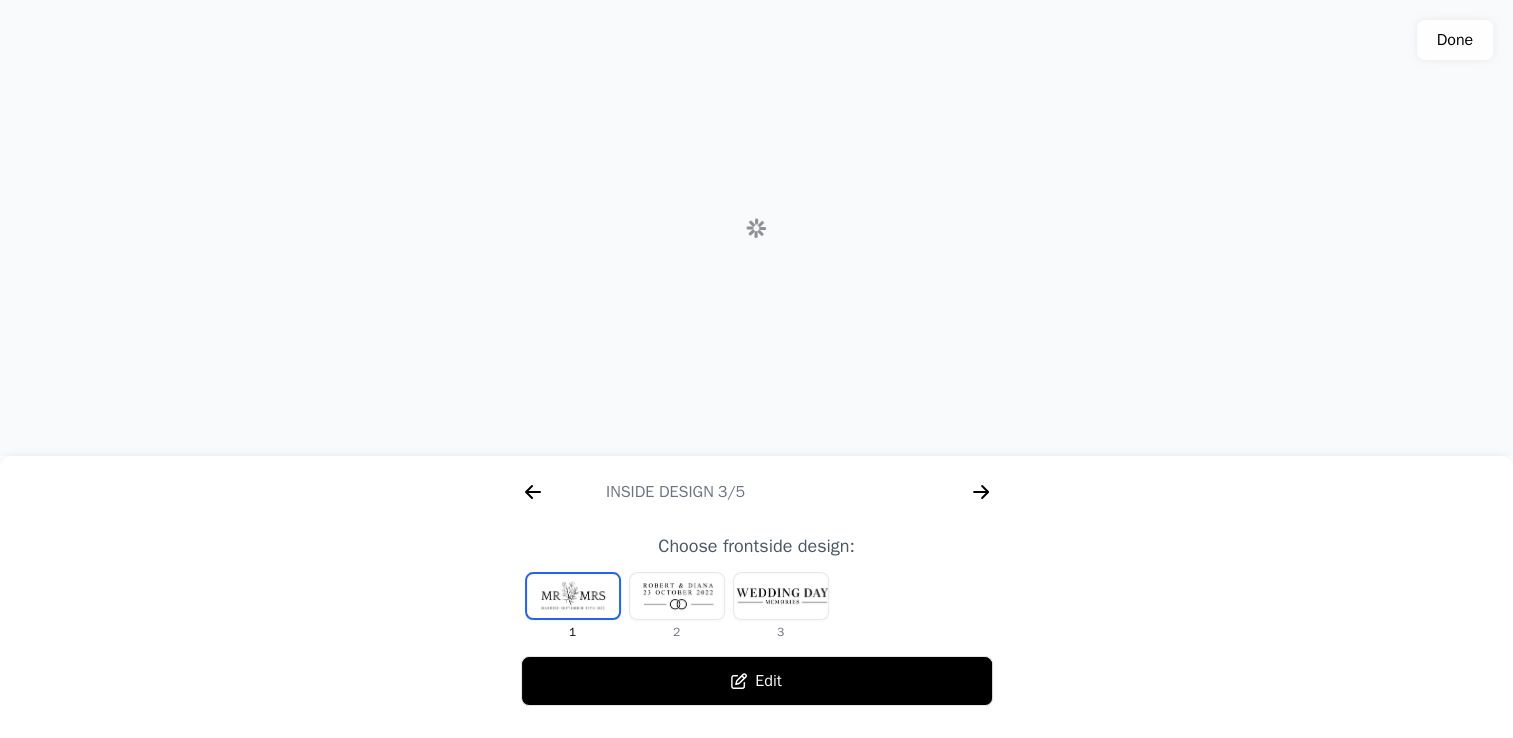 scroll, scrollTop: 0, scrollLeft: 1792, axis: horizontal 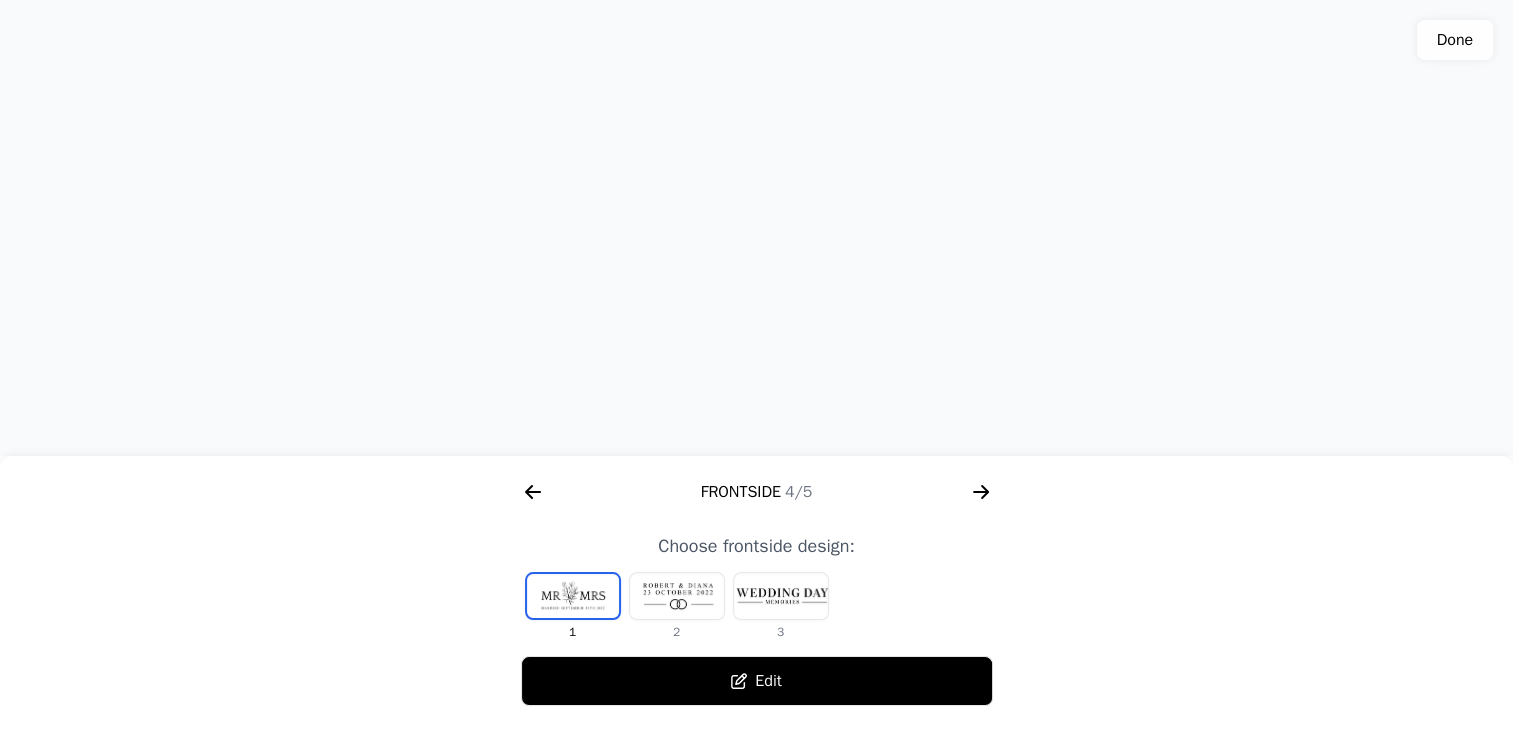 click on "Edit" at bounding box center [757, 681] 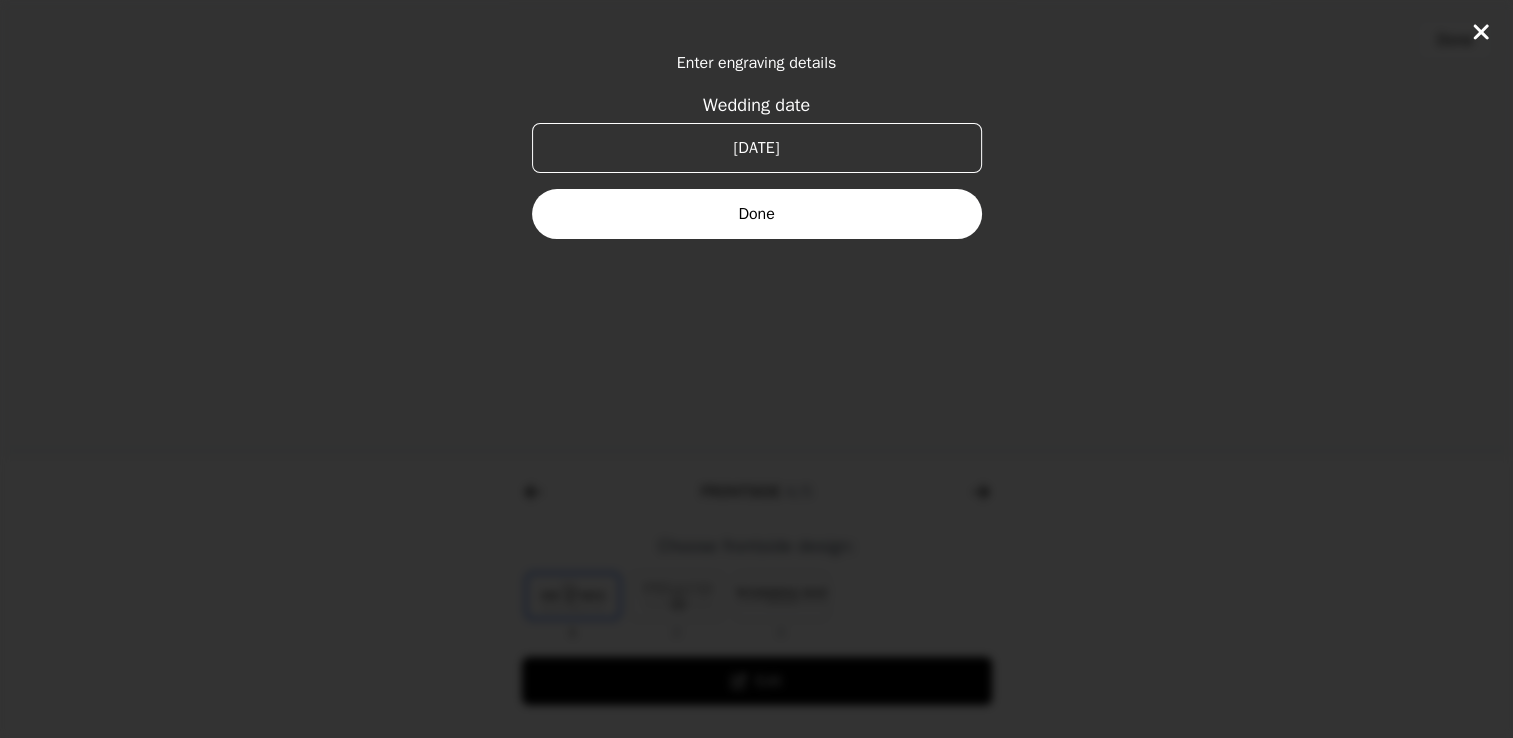 click on "Done" at bounding box center (757, 214) 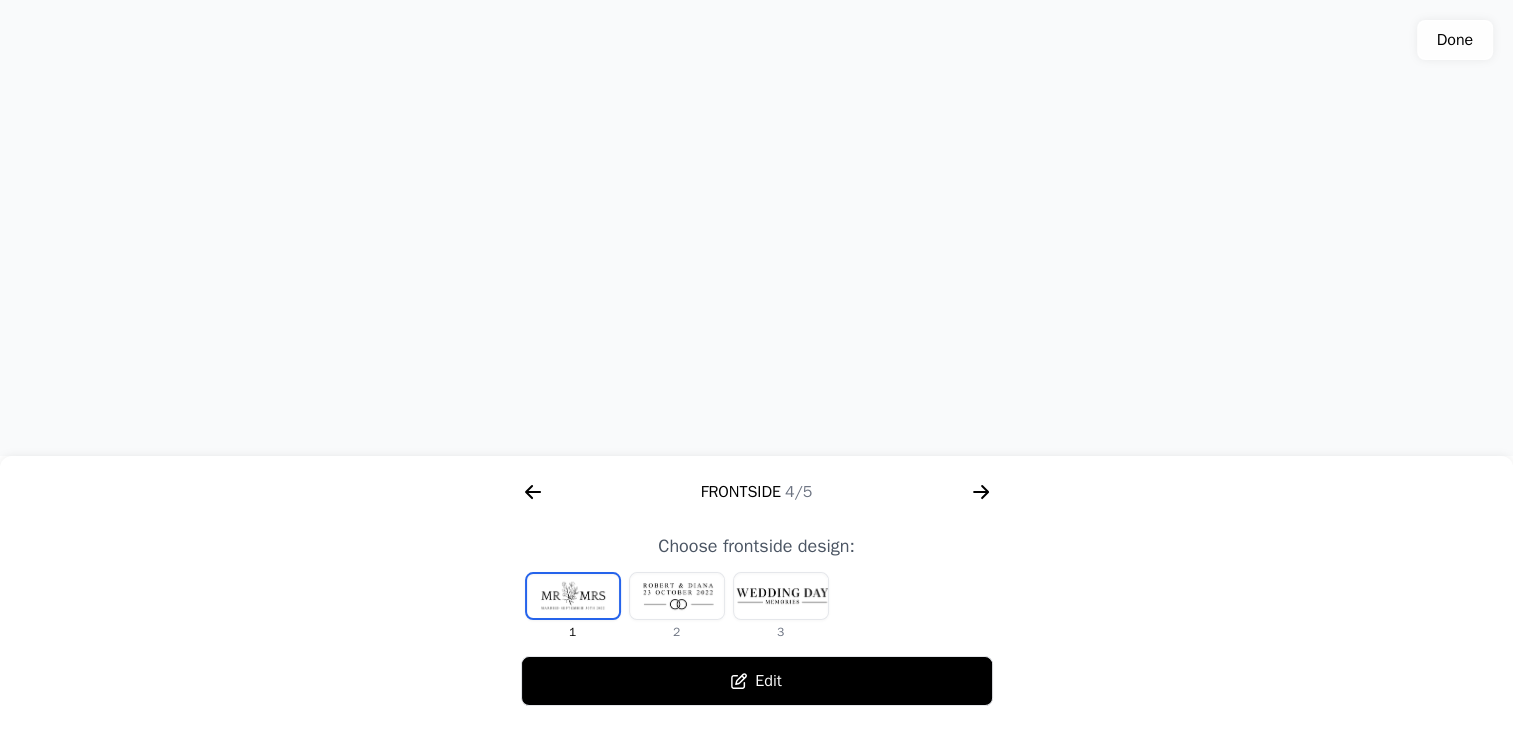 click at bounding box center (756, 228) 